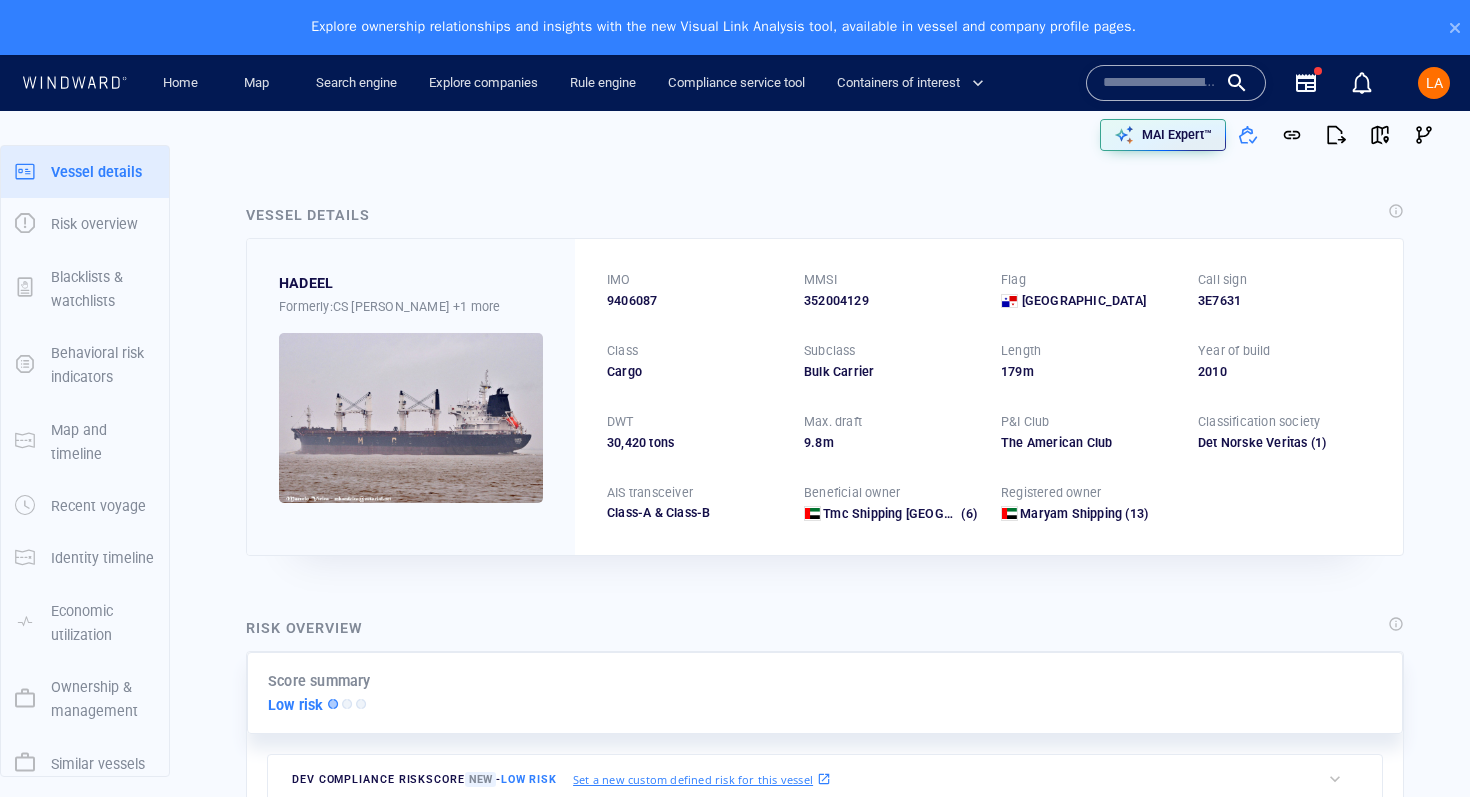 click at bounding box center (1160, 83) 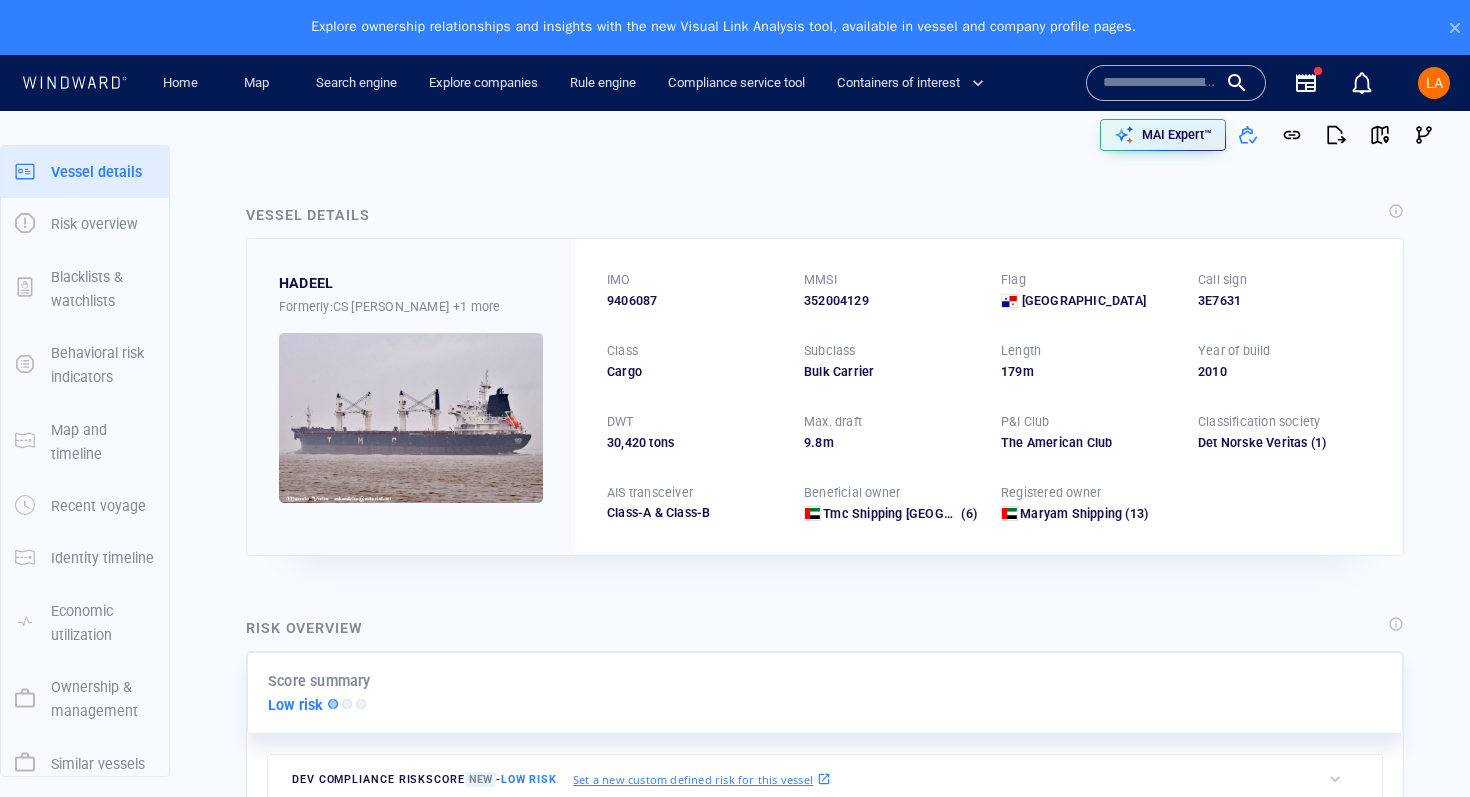 scroll, scrollTop: 0, scrollLeft: 0, axis: both 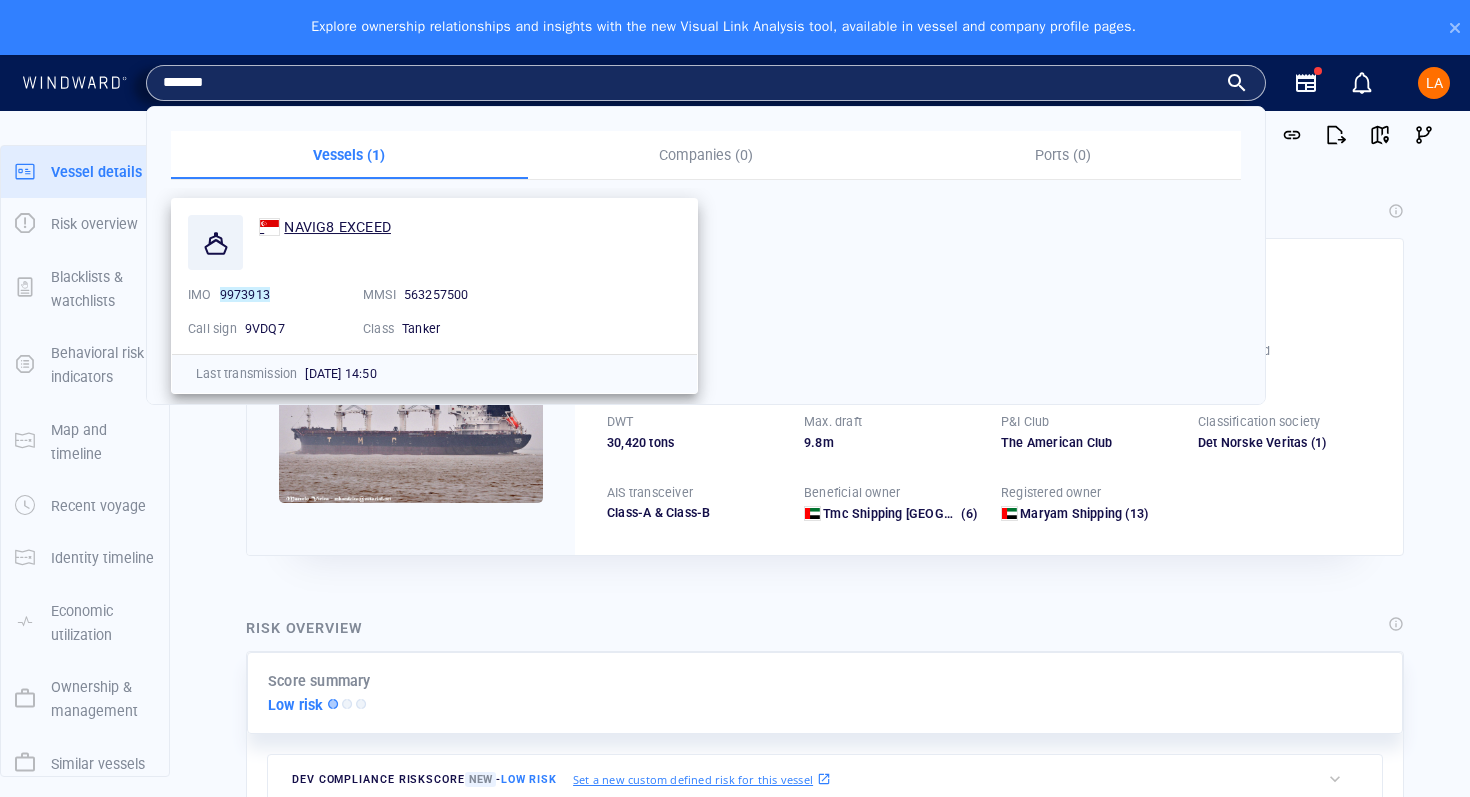 type on "*******" 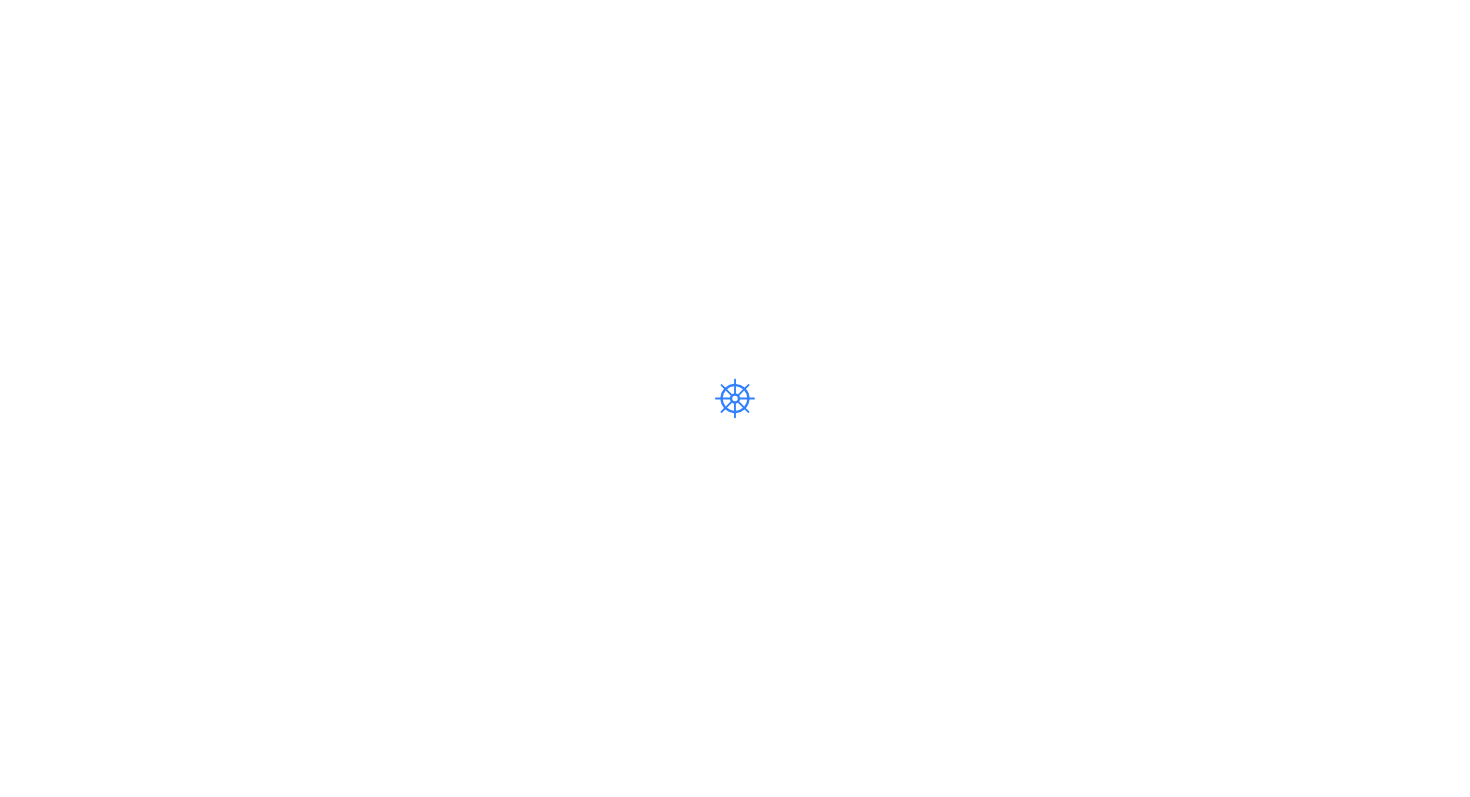 scroll, scrollTop: 0, scrollLeft: 0, axis: both 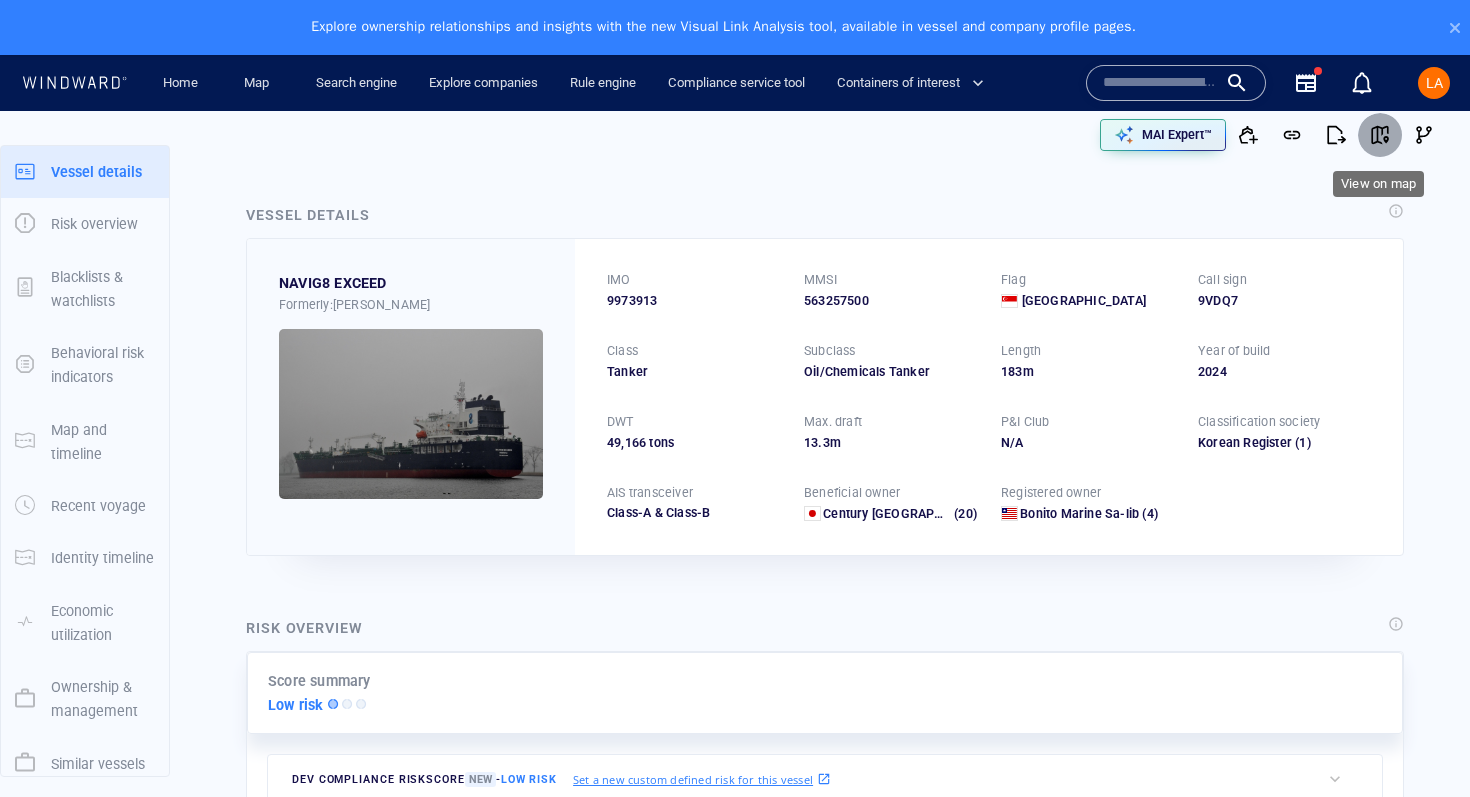 click at bounding box center (1380, 135) 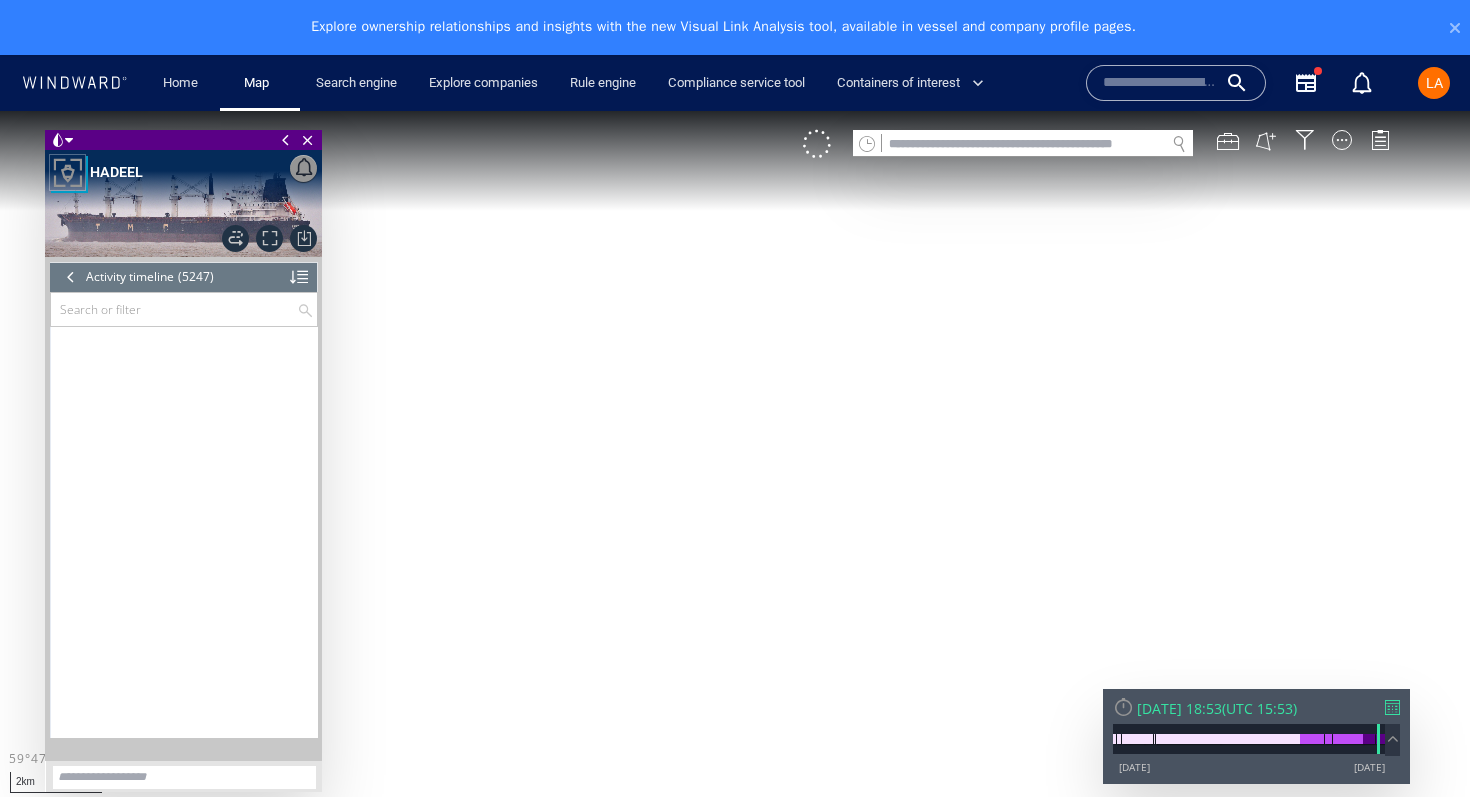scroll, scrollTop: 0, scrollLeft: 0, axis: both 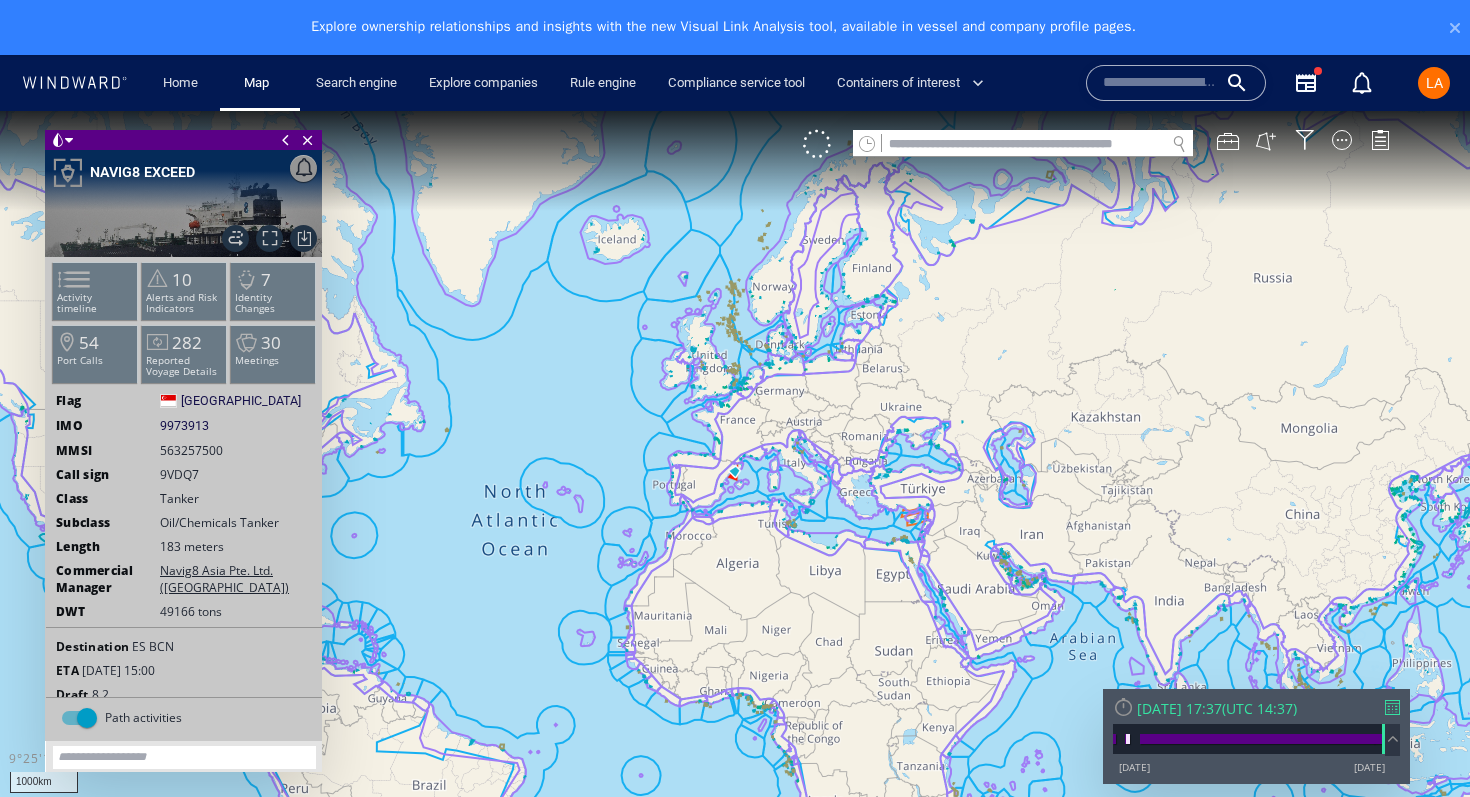 click on "[DATE] 17:37  ( UTC 14:37 ) [DATE] [DATE]" at bounding box center [1256, 736] 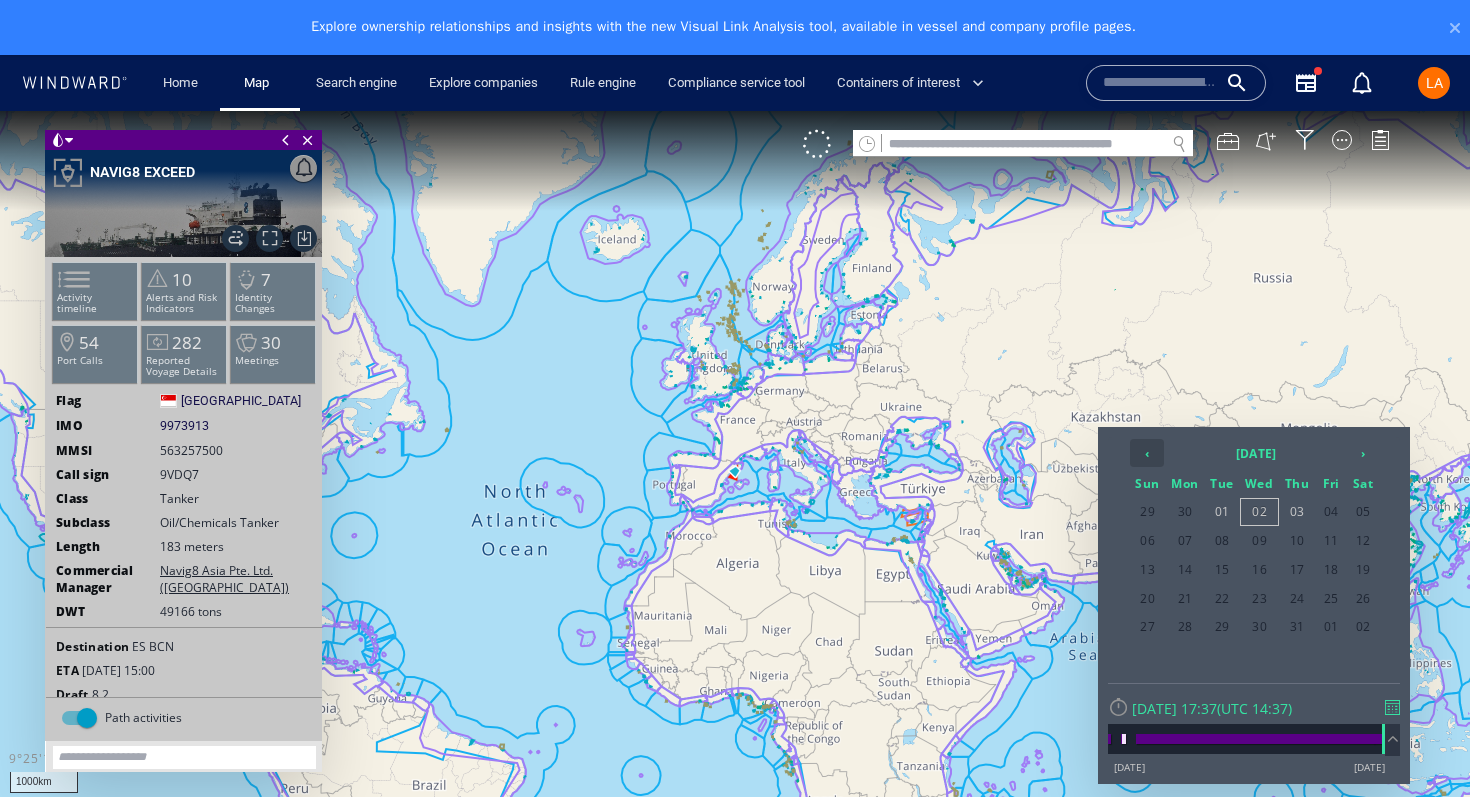 click on "‹" at bounding box center (1147, 453) 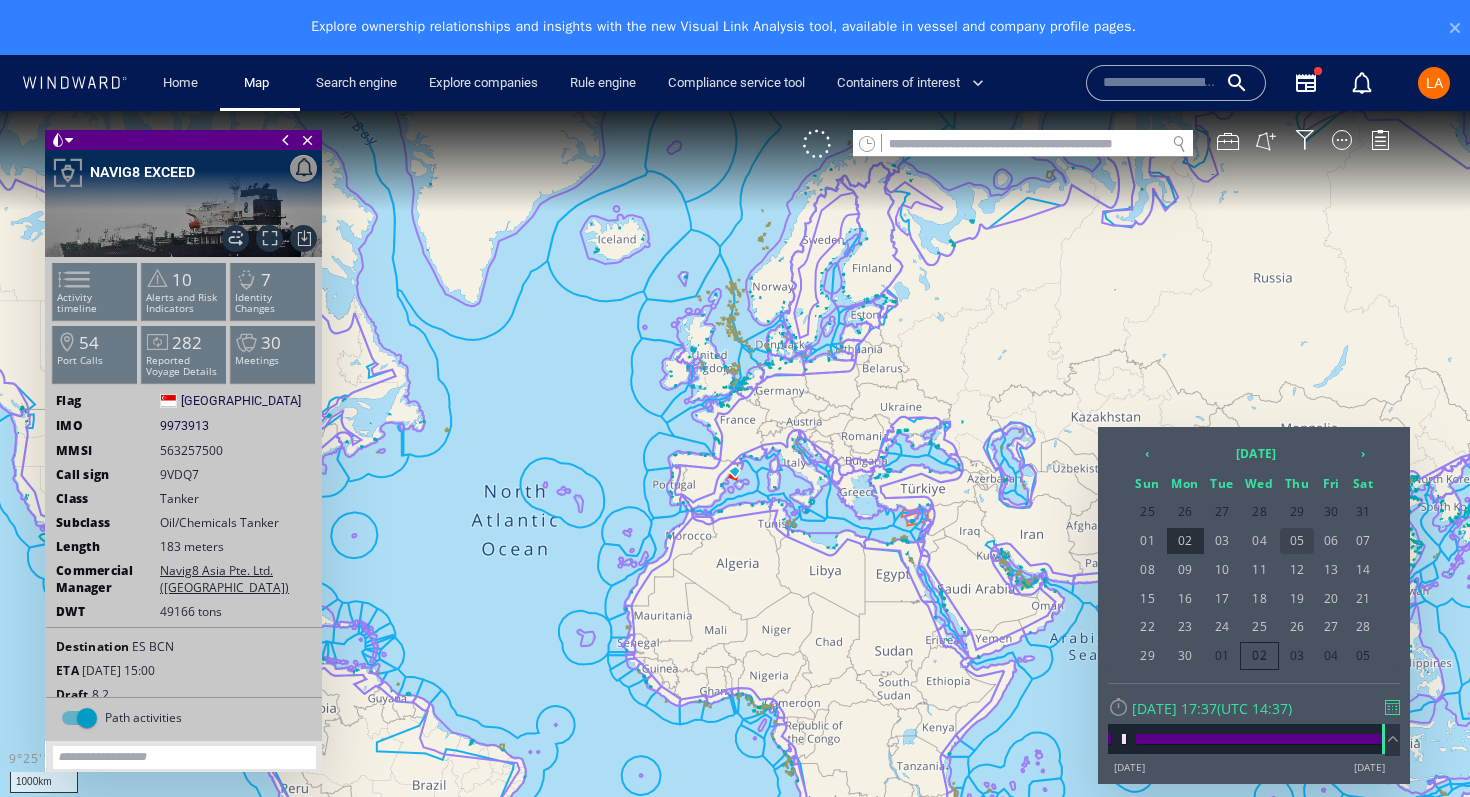 click on "05" at bounding box center [1297, 541] 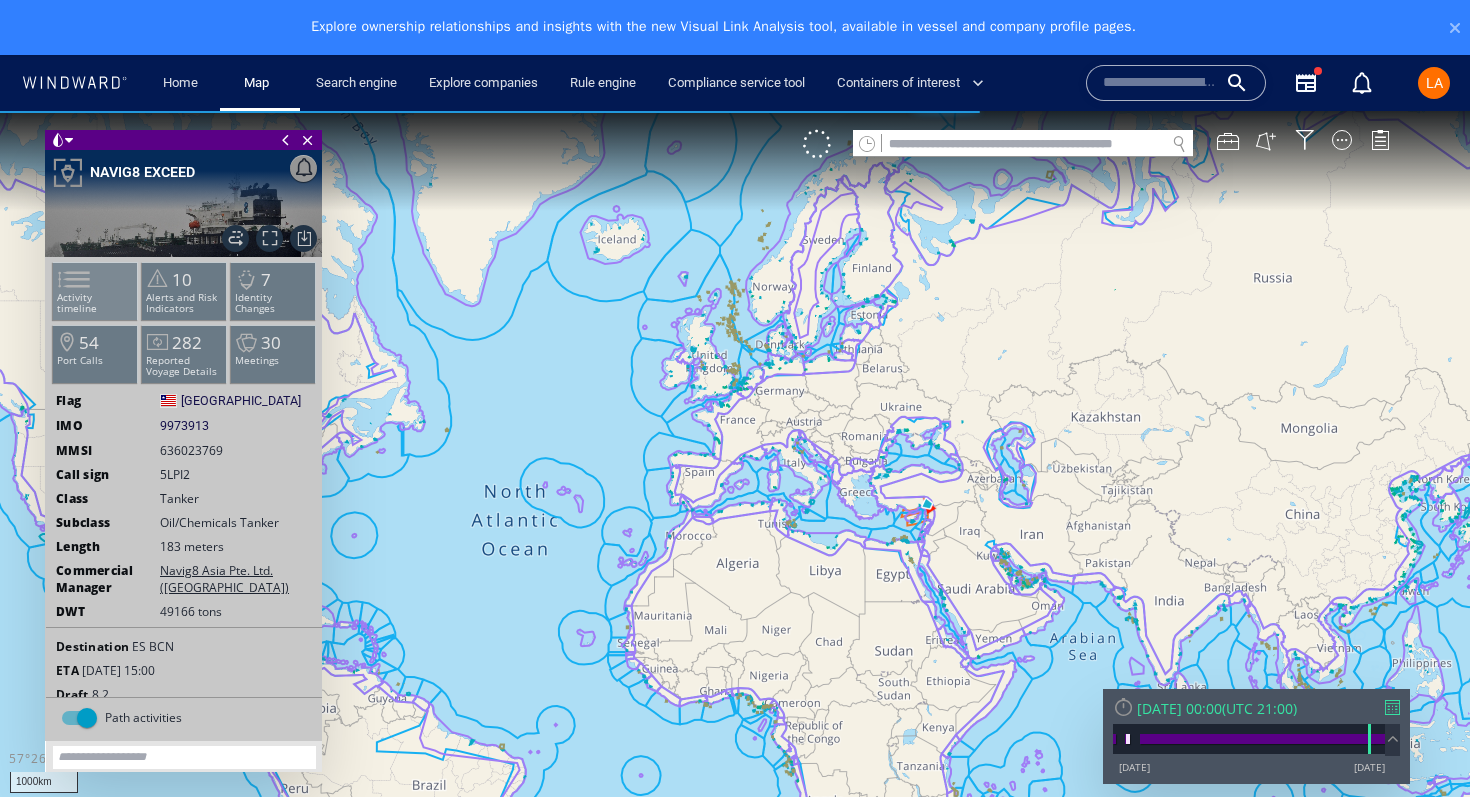 click on "Activity timeline" at bounding box center [95, 303] 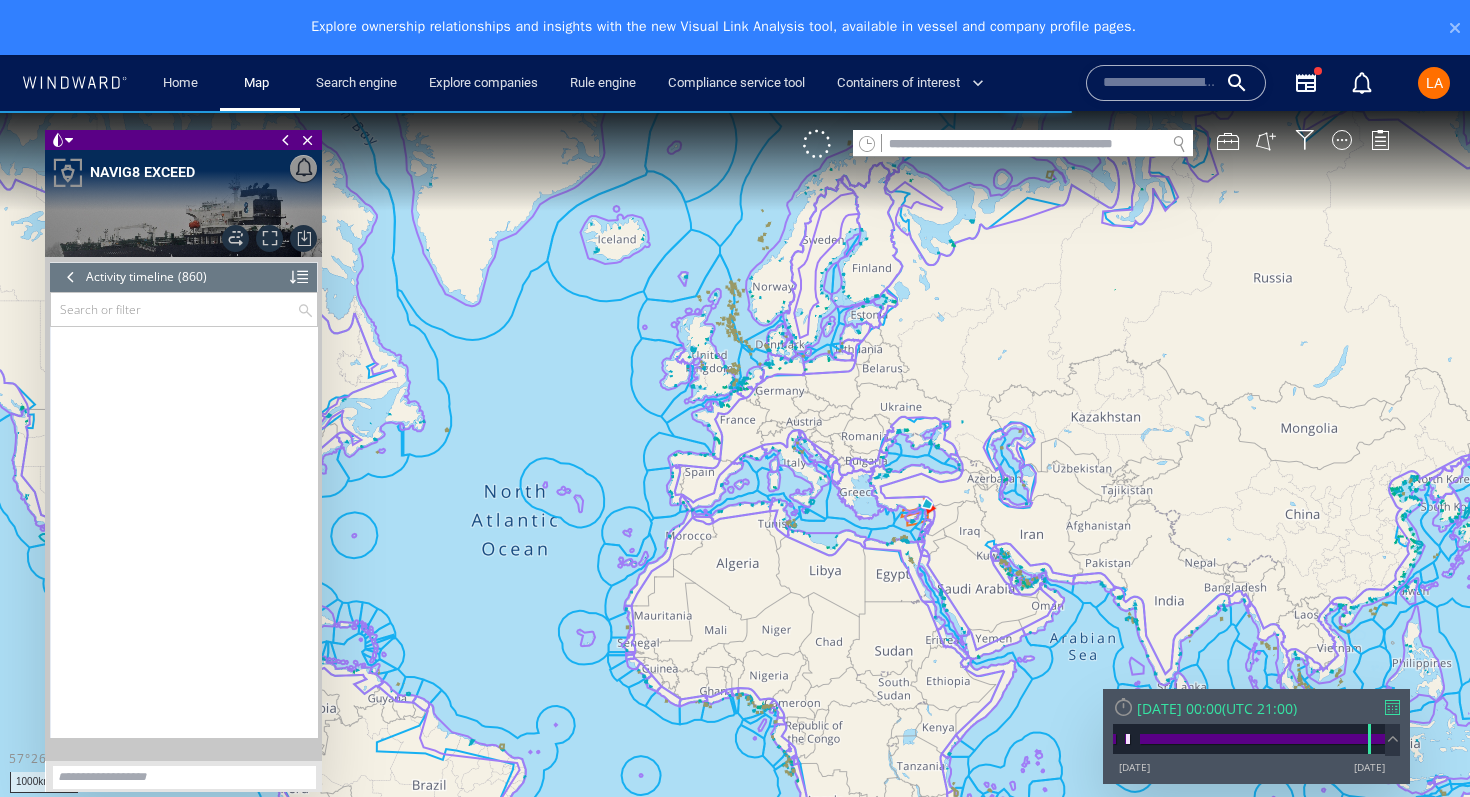 scroll, scrollTop: 45155, scrollLeft: 0, axis: vertical 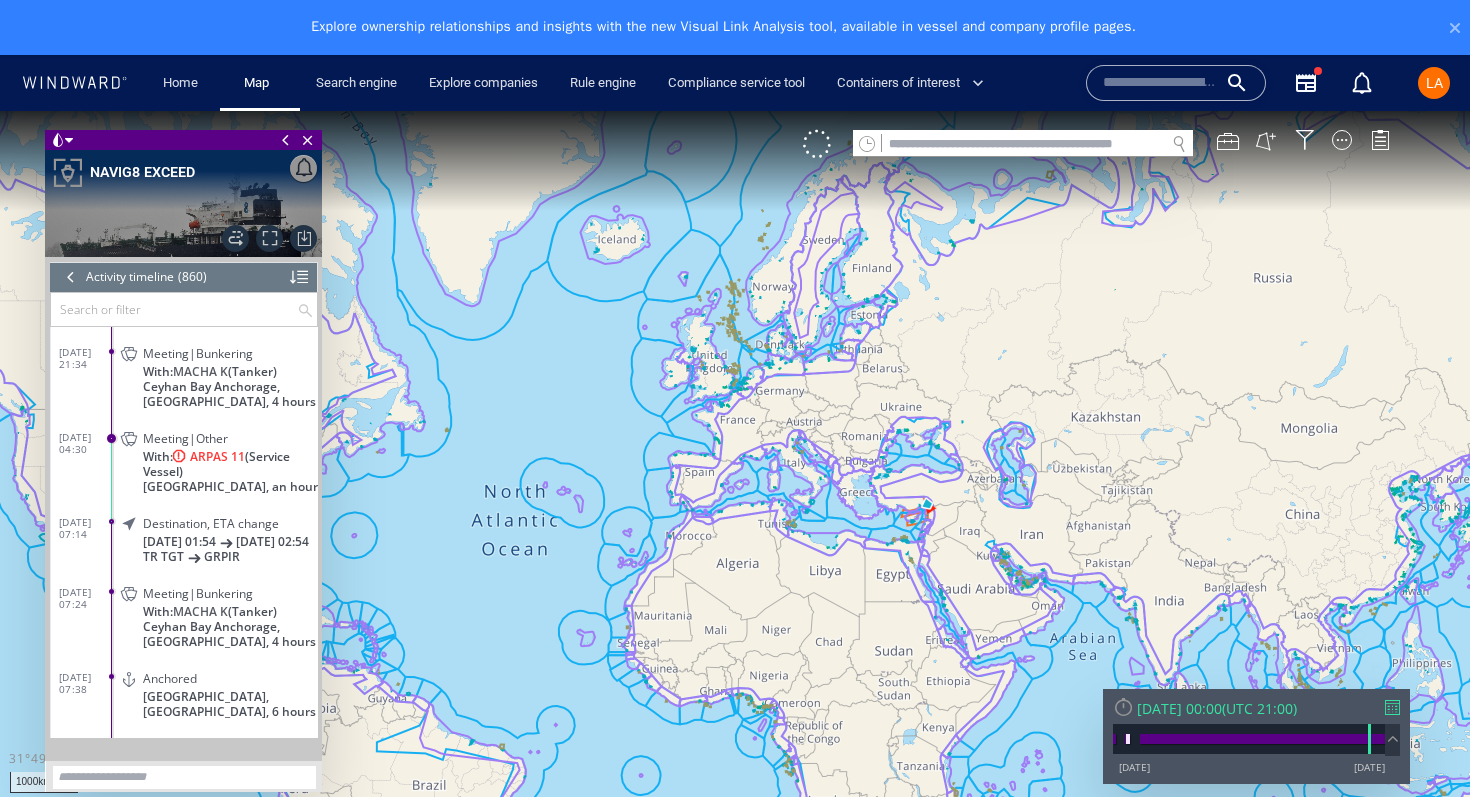 click on "Meeting|Other
With:
ARPAS 11
(Service Vessel)
[GEOGRAPHIC_DATA], an hour" 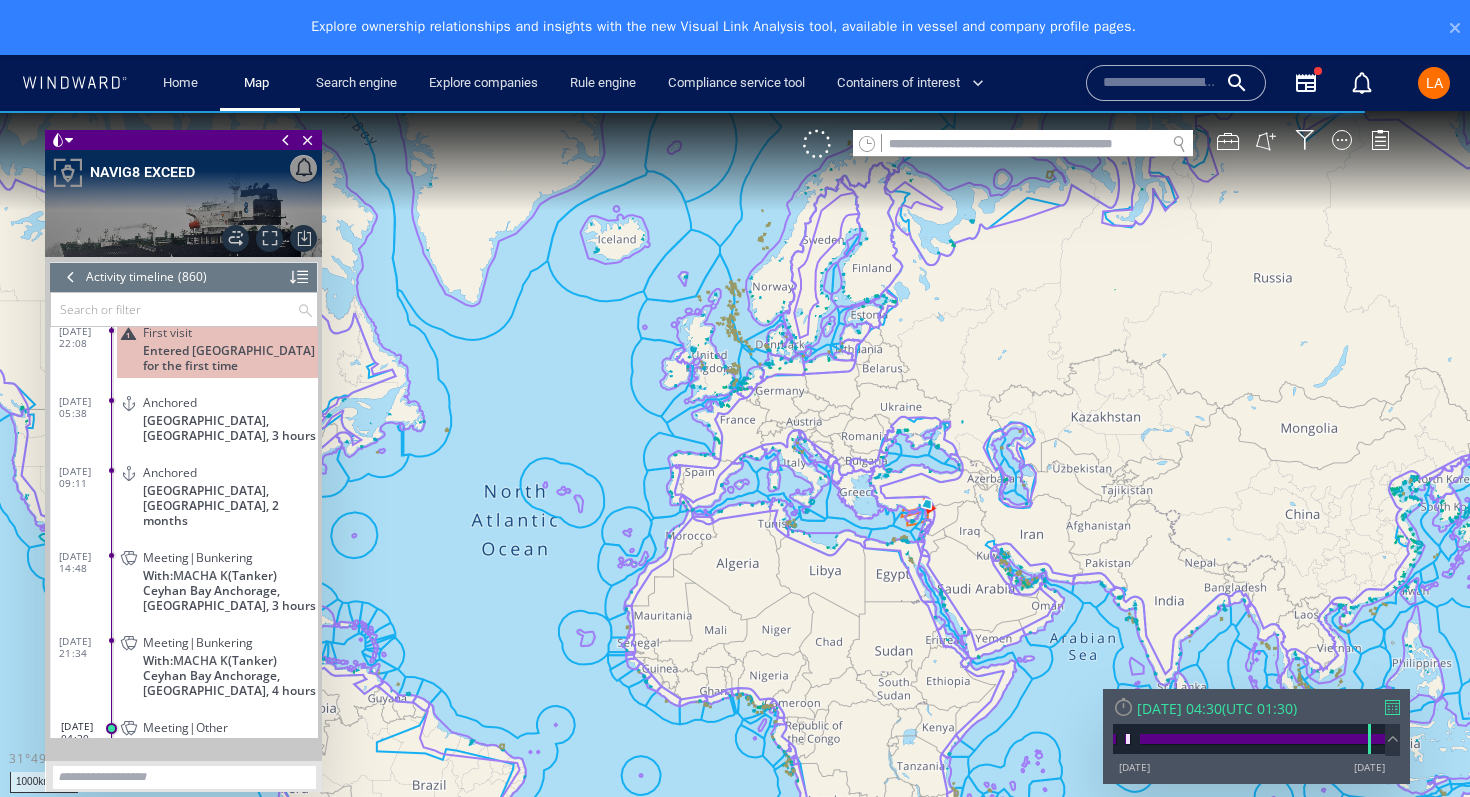 scroll, scrollTop: 44969, scrollLeft: 0, axis: vertical 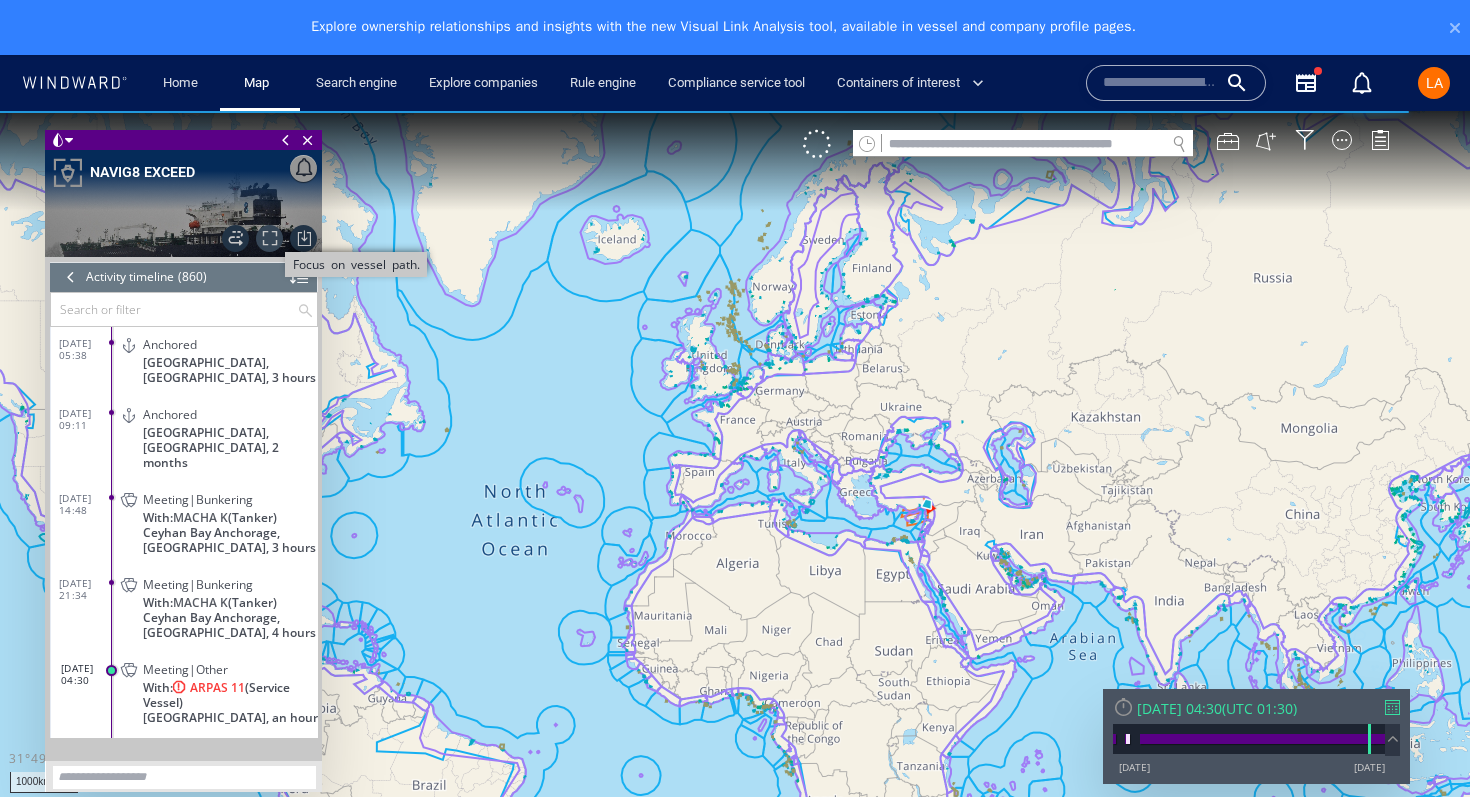 click on "Focus on vessel path." at bounding box center (269, 238) 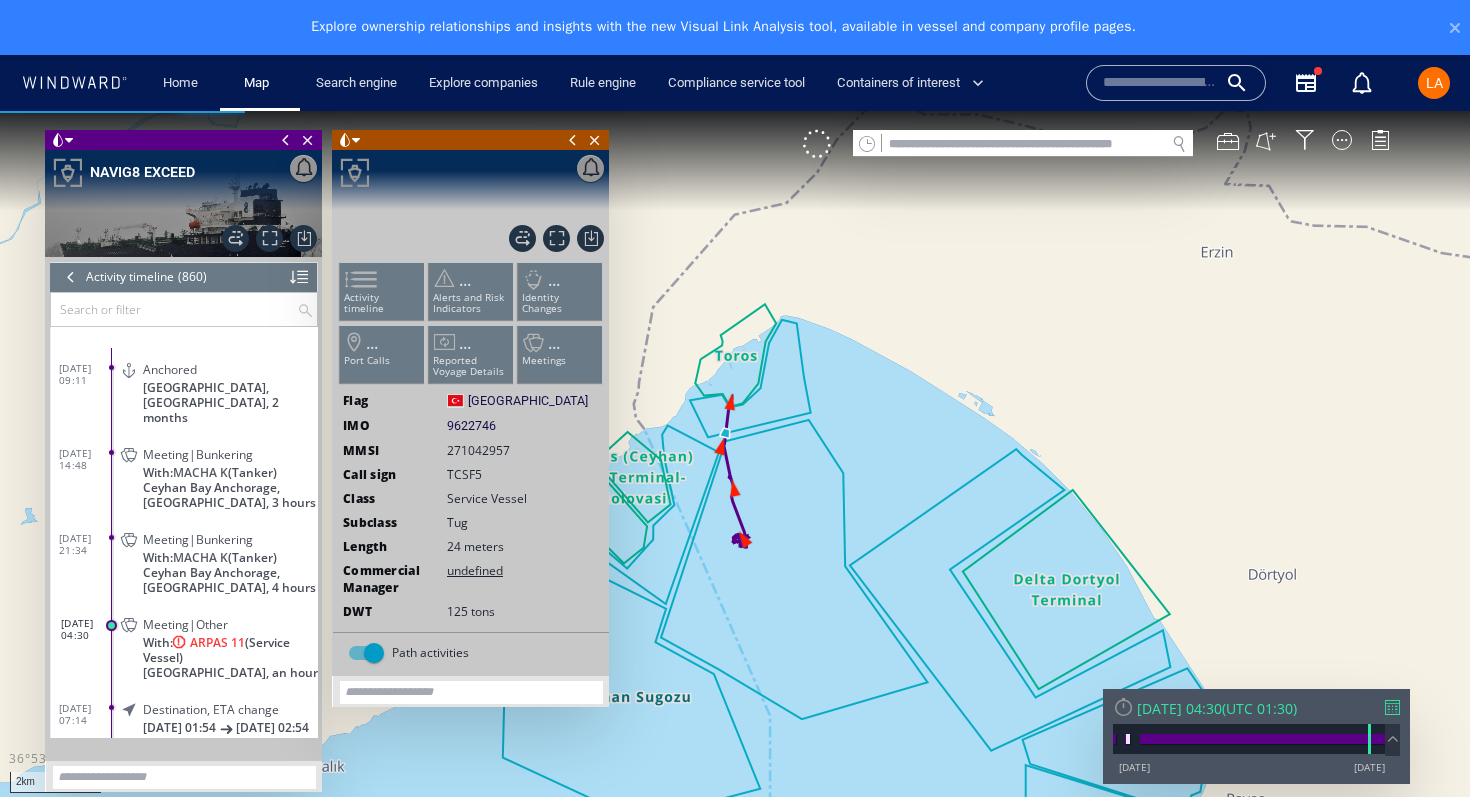 scroll, scrollTop: 45155, scrollLeft: 0, axis: vertical 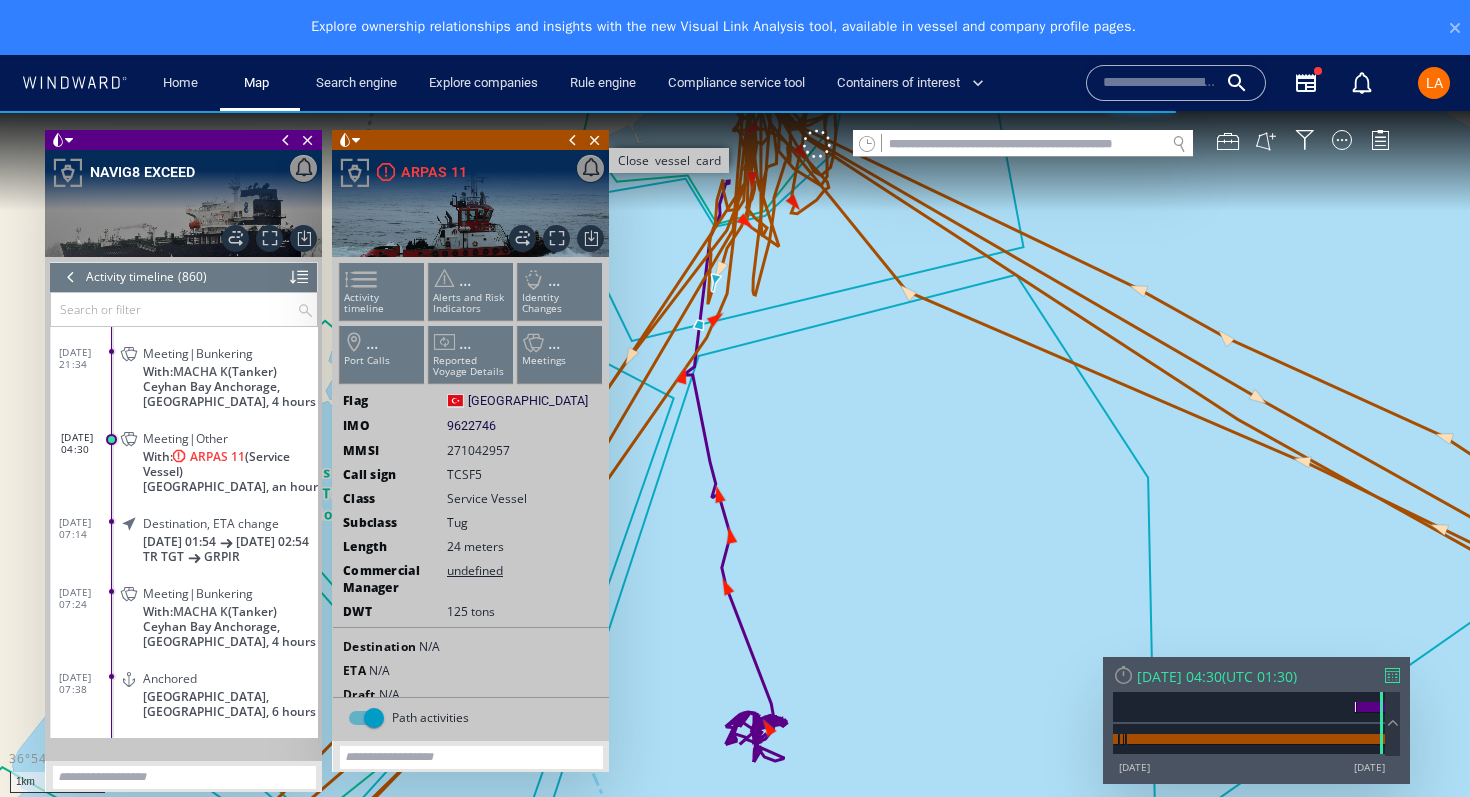 click on "Close vessel card" at bounding box center [595, 140] 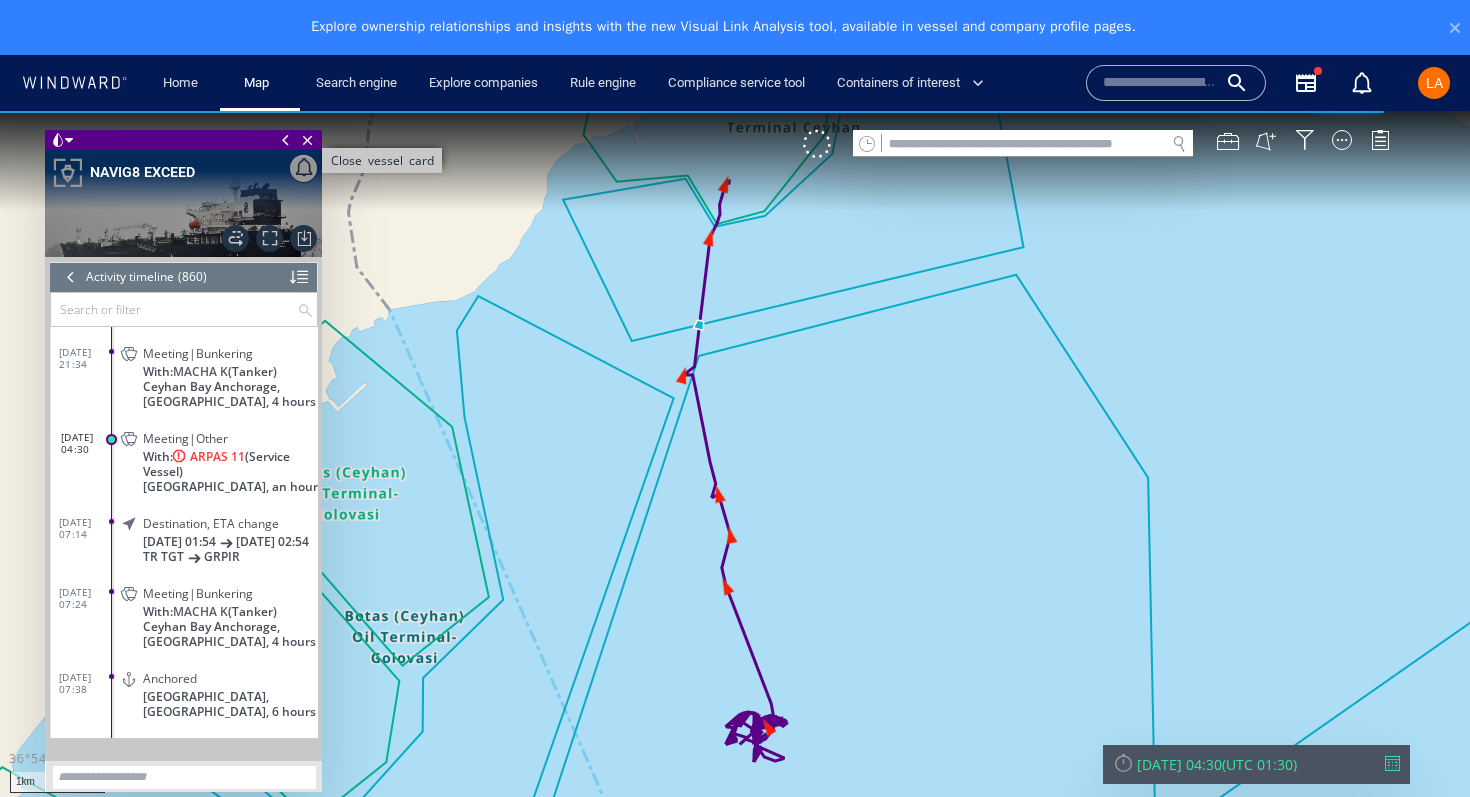click on "Close vessel card" at bounding box center [308, 140] 